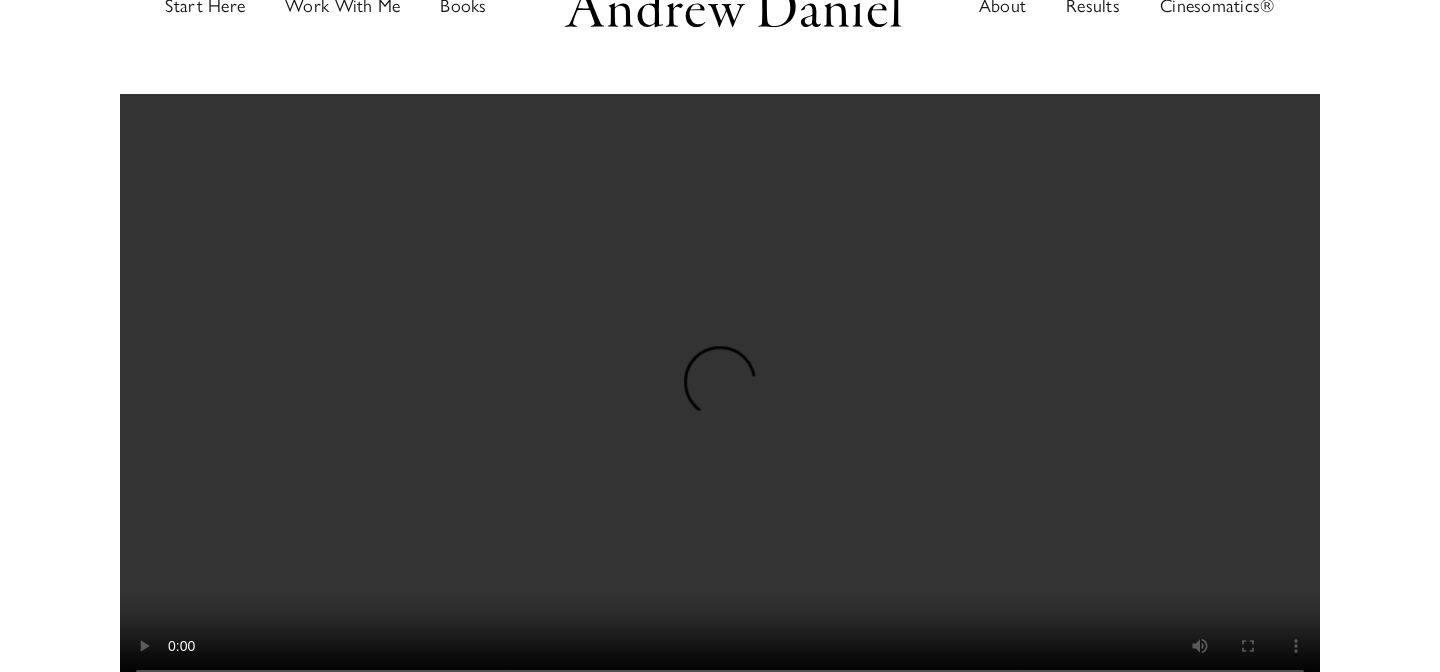 scroll, scrollTop: 79, scrollLeft: 0, axis: vertical 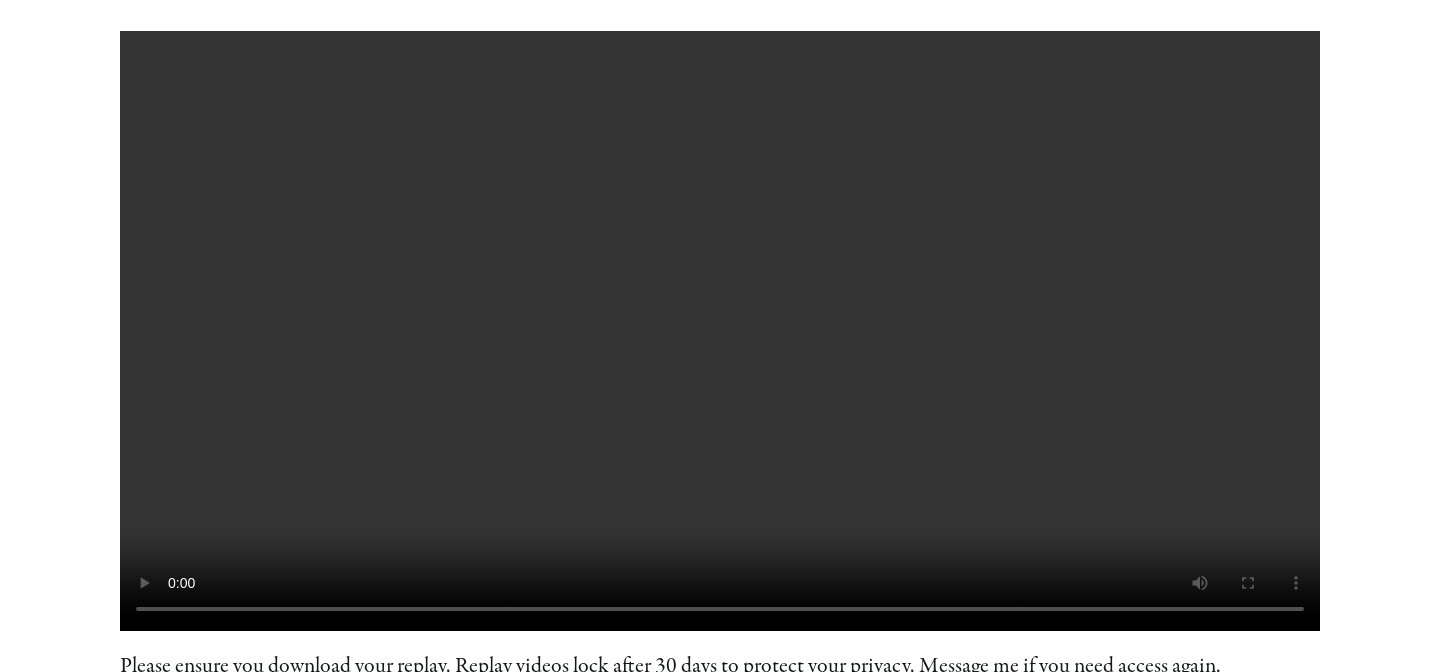 click on "Watch Replay Andrew Daniel
Please ensure you down­load your replay. Replay videos lock after 30 days to pro­tect your pri­va­cy. Message me if you need access again." at bounding box center [720, 351] 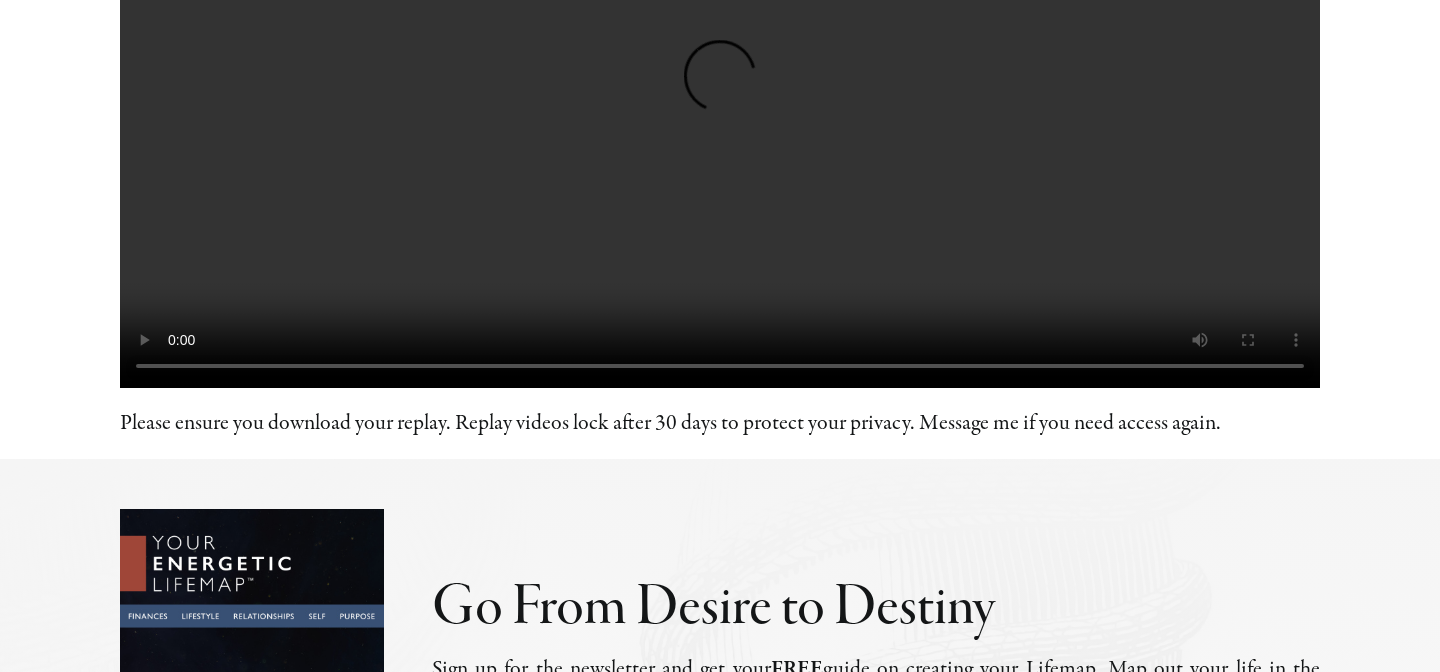 scroll, scrollTop: 389, scrollLeft: 0, axis: vertical 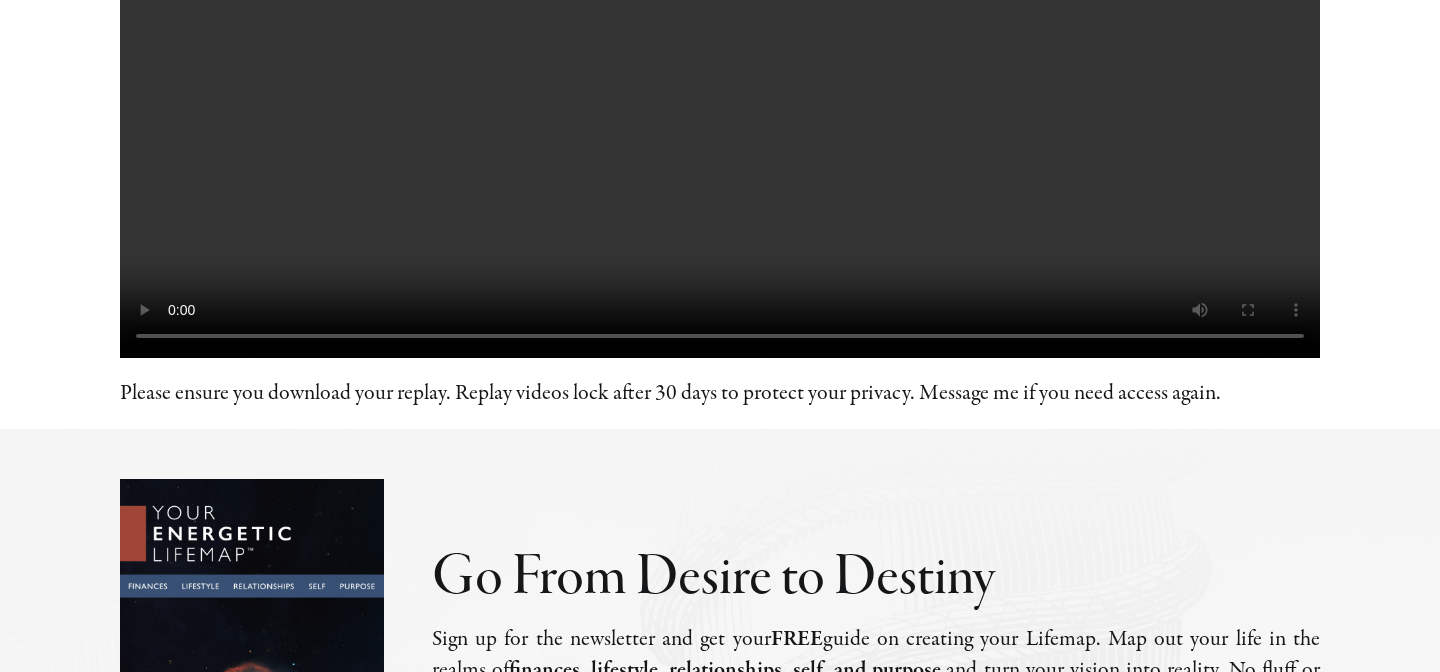 click at bounding box center [720, 58] 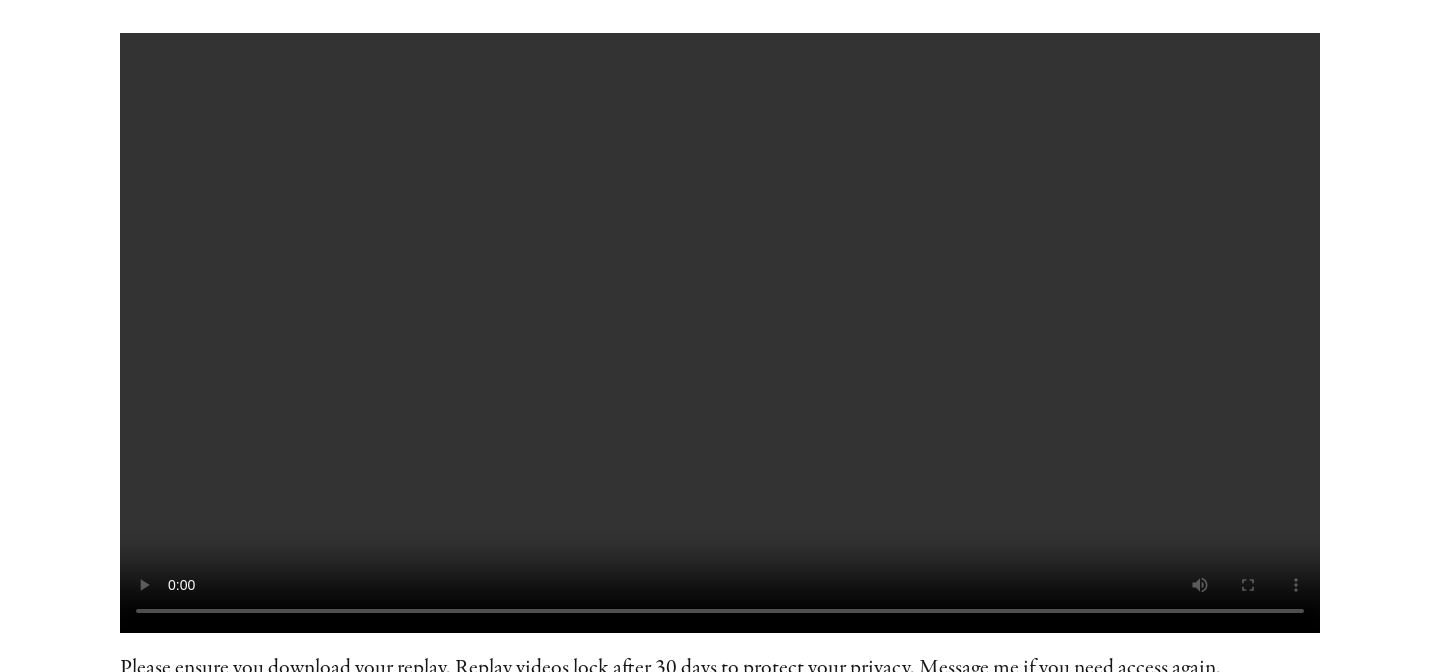 scroll, scrollTop: 72, scrollLeft: 0, axis: vertical 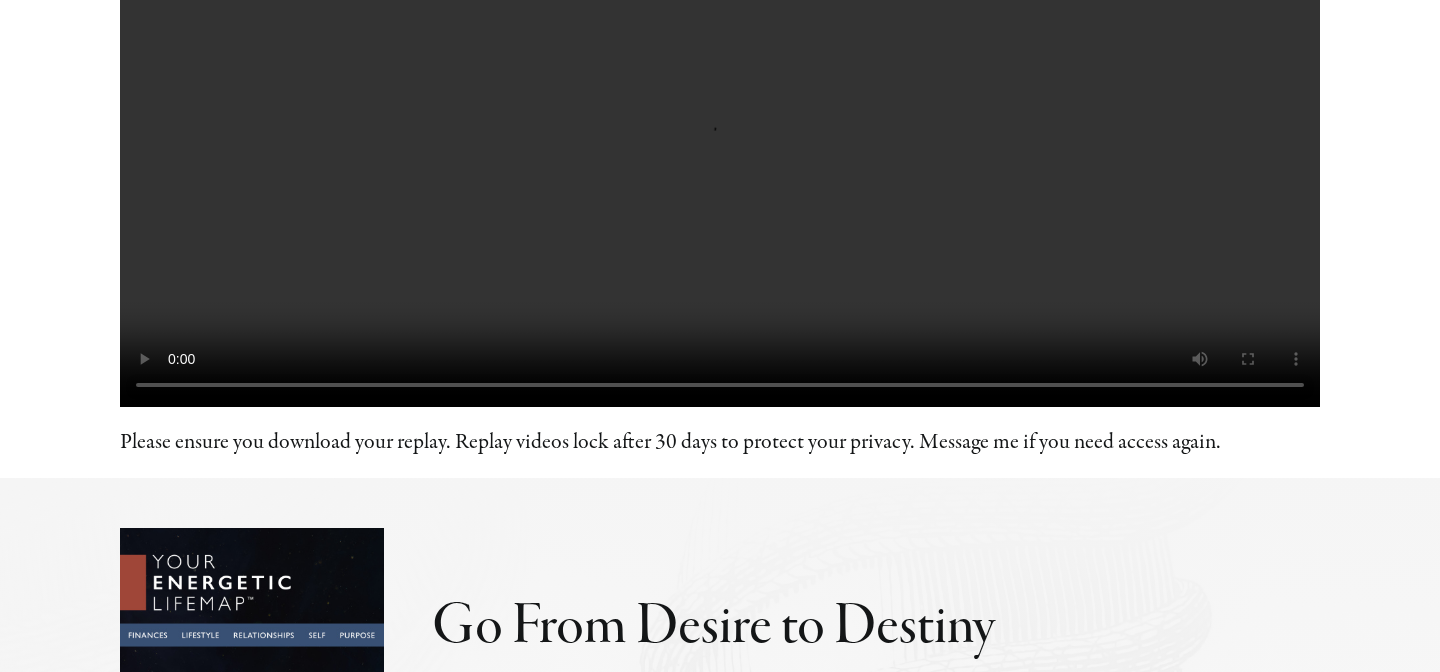 click at bounding box center (720, 107) 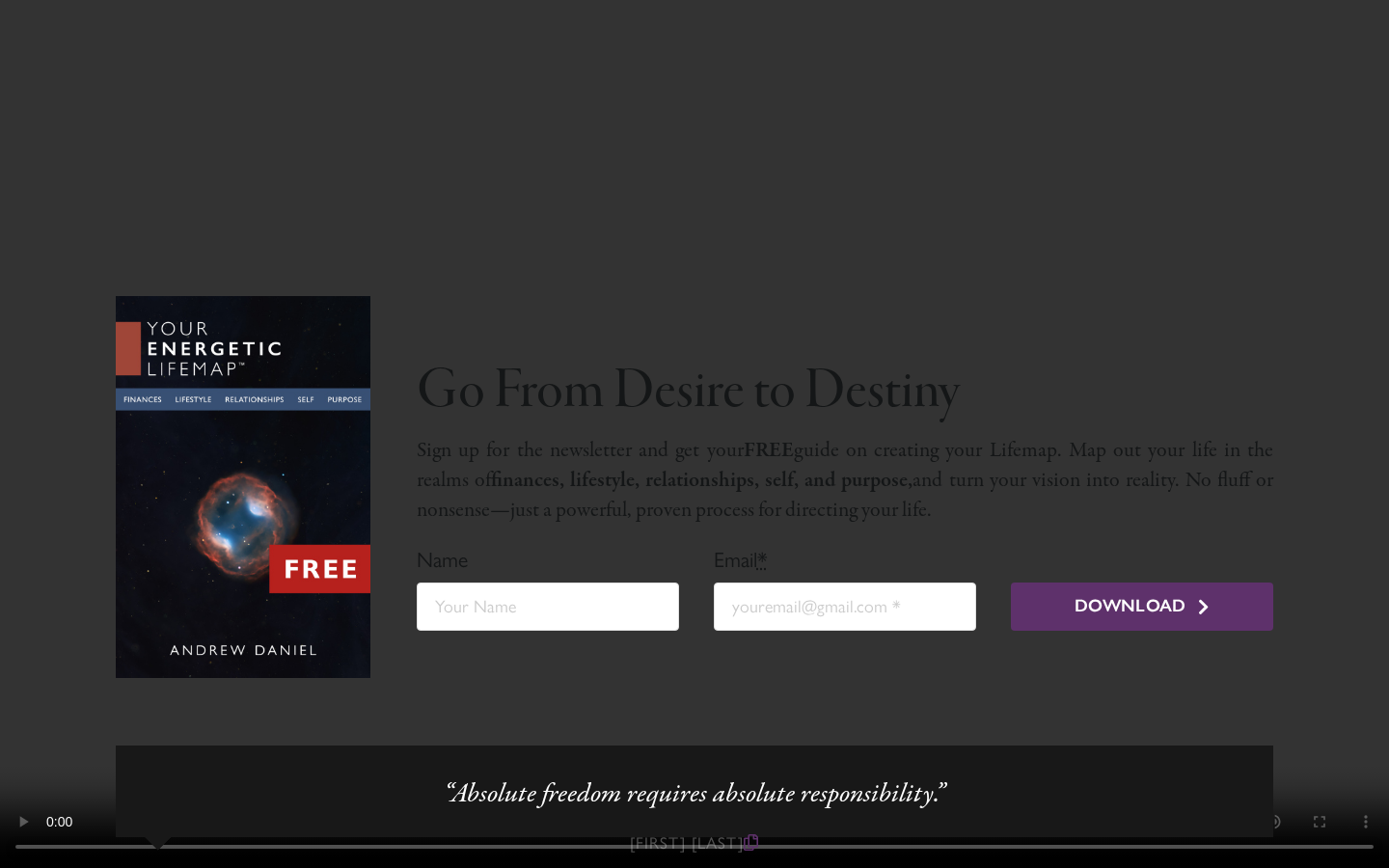 click at bounding box center (694, 434) 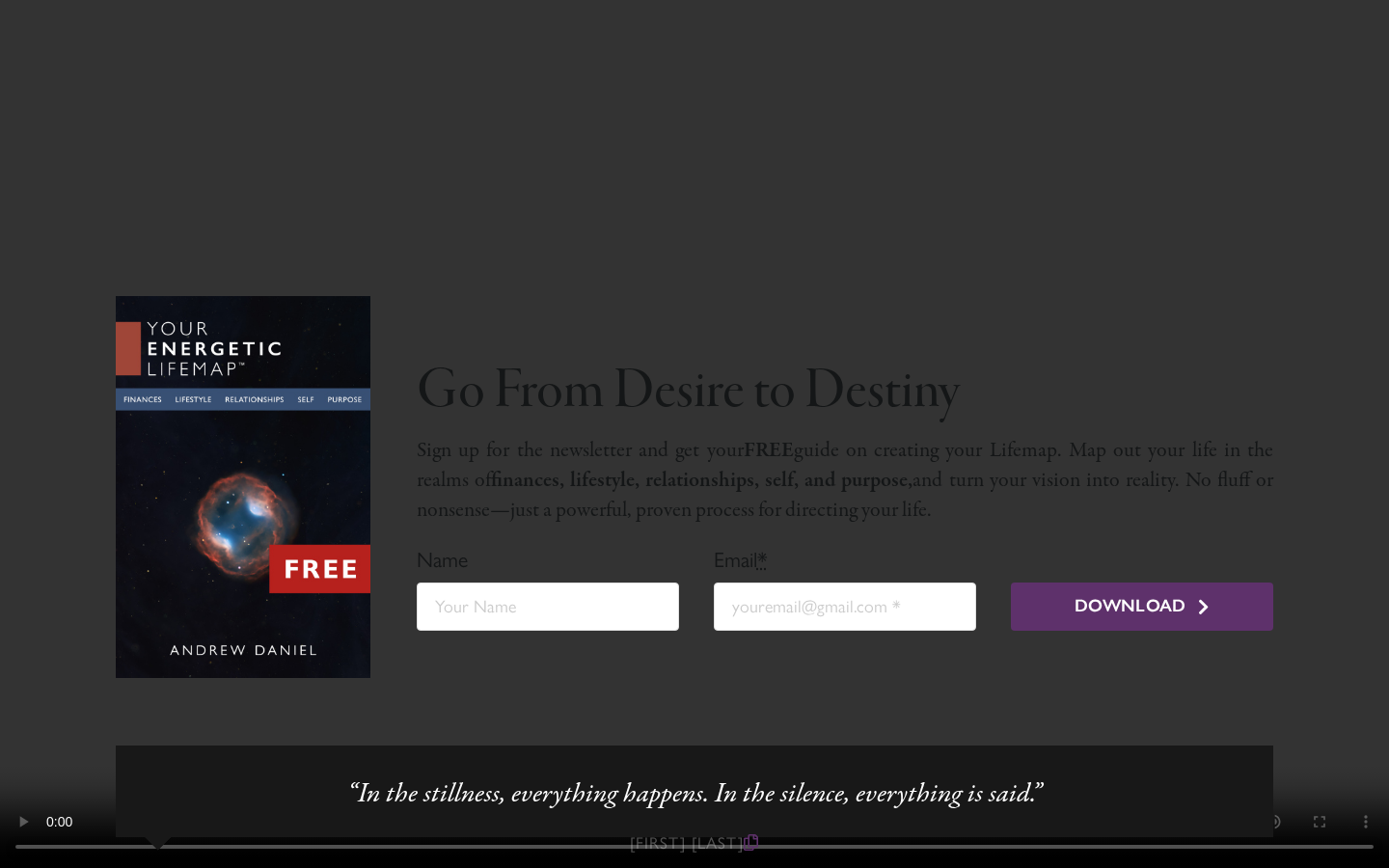 click at bounding box center (694, 434) 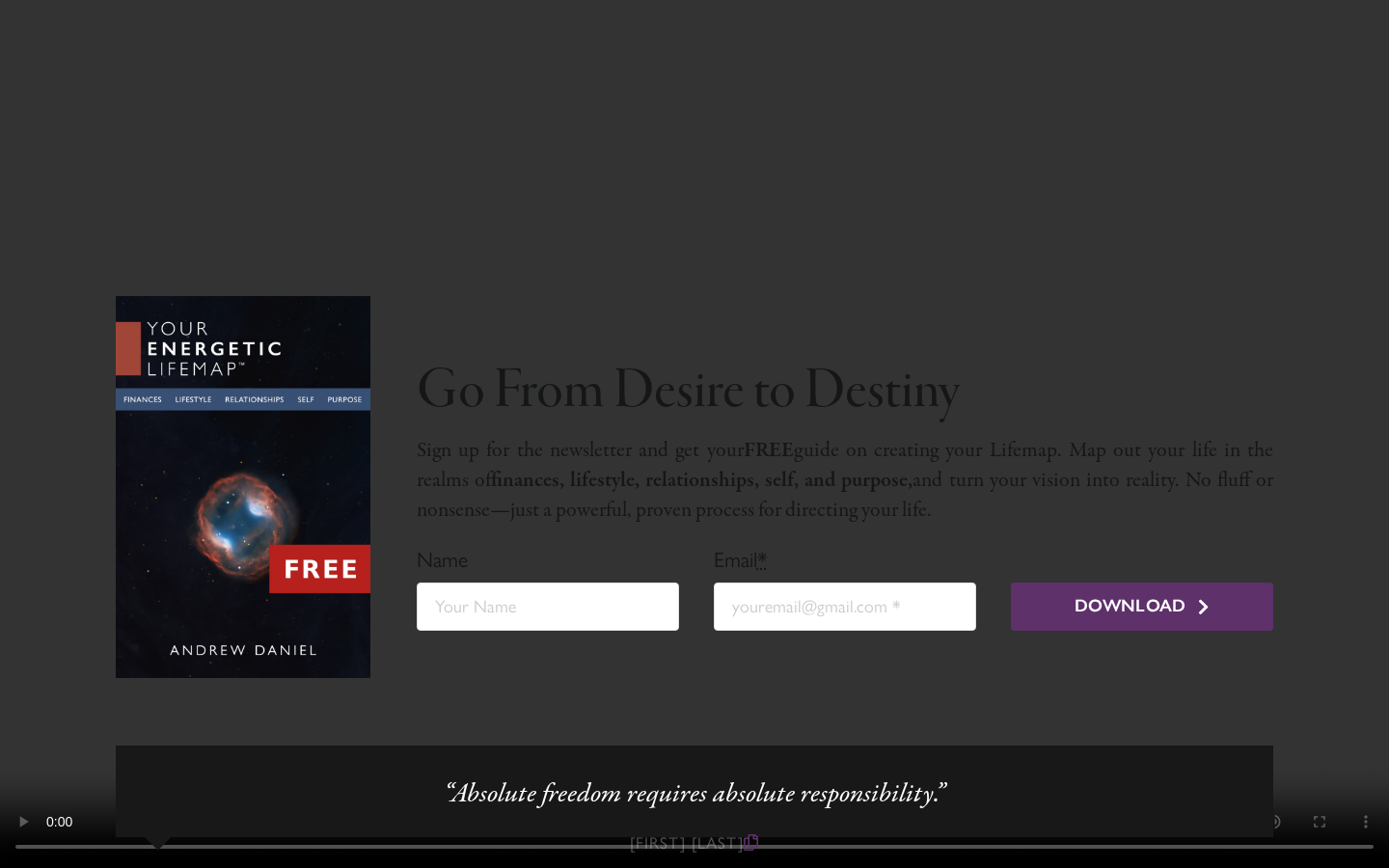 click at bounding box center [694, 434] 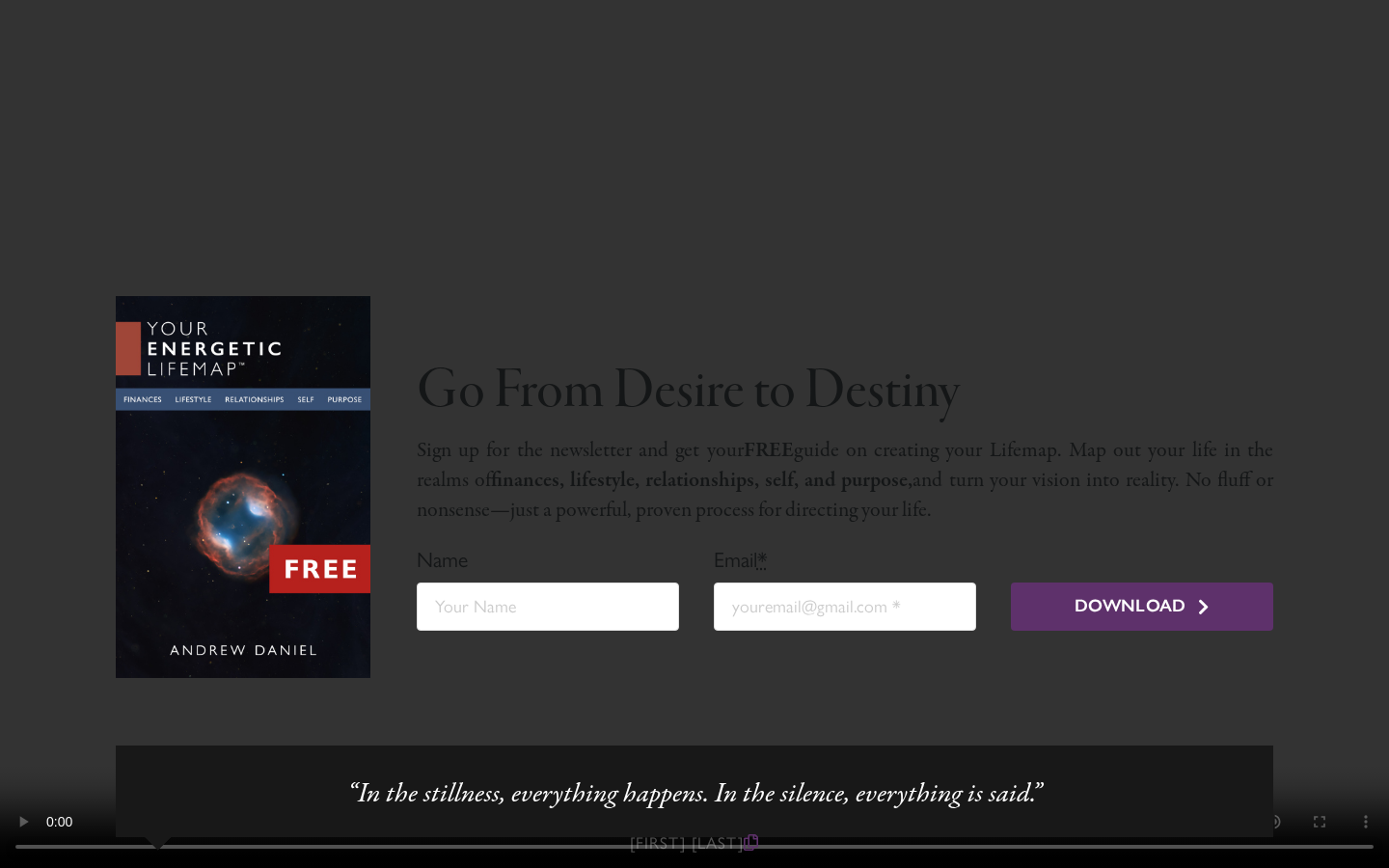 click at bounding box center [694, 434] 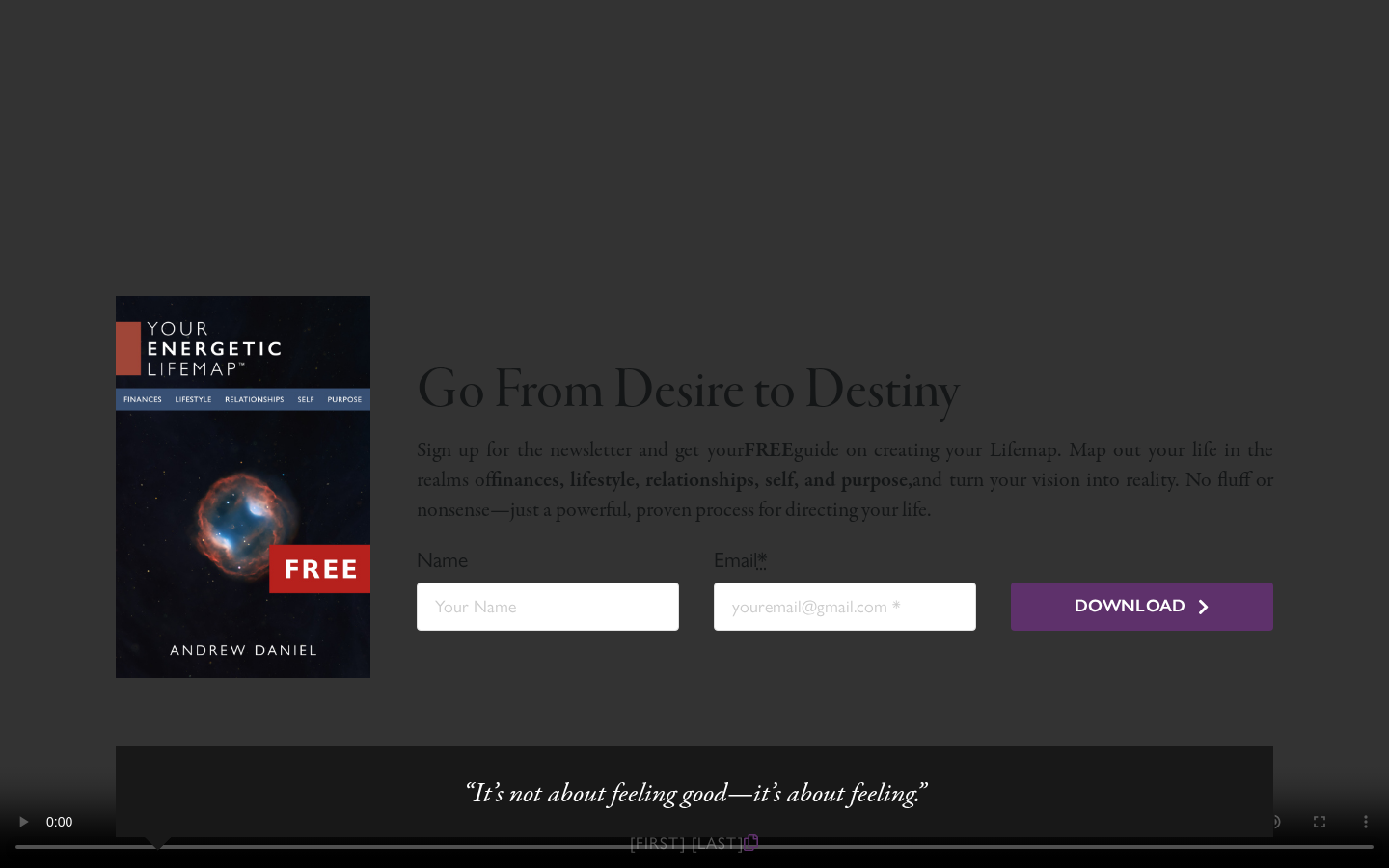 click at bounding box center [694, 434] 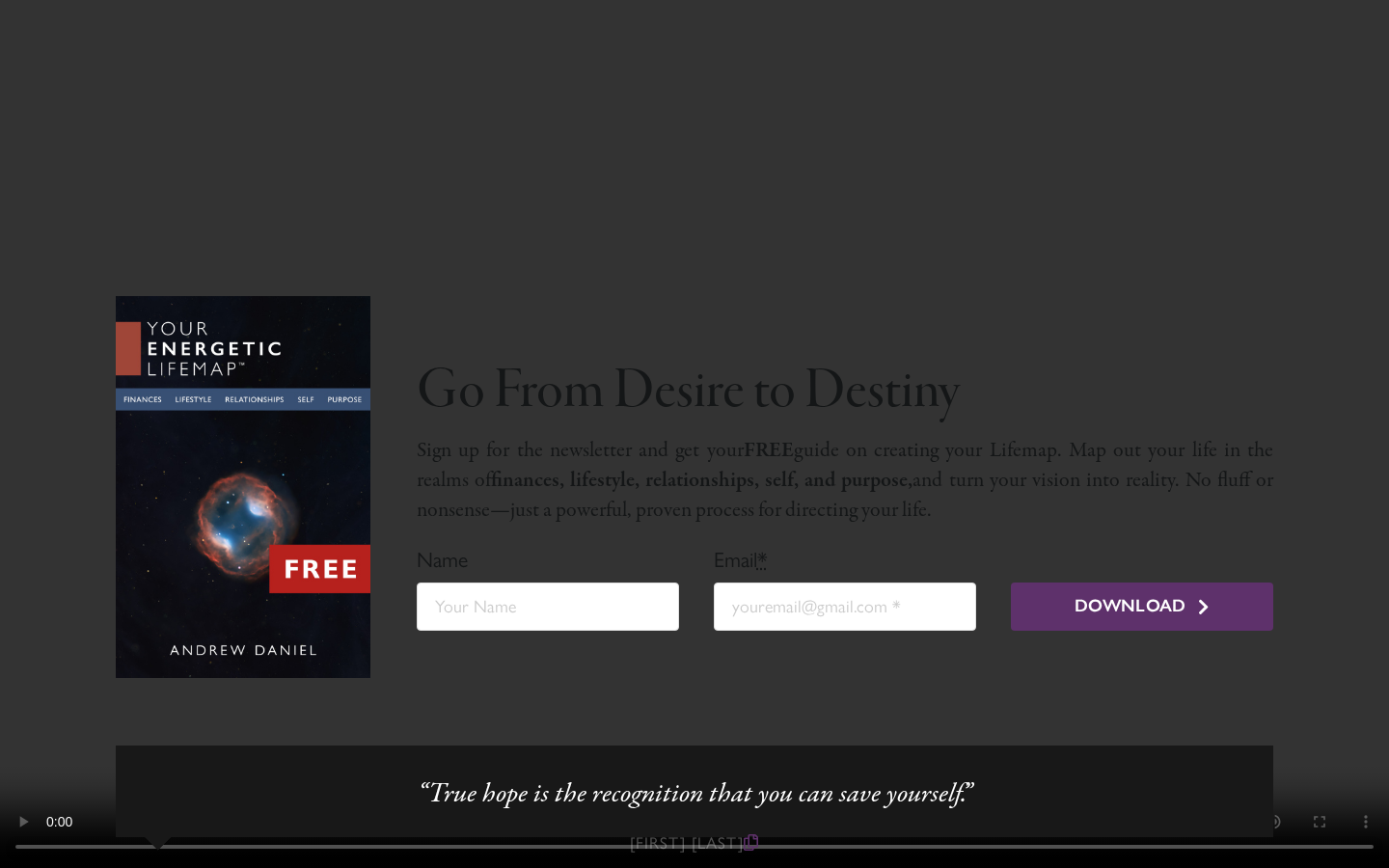 click at bounding box center [694, 434] 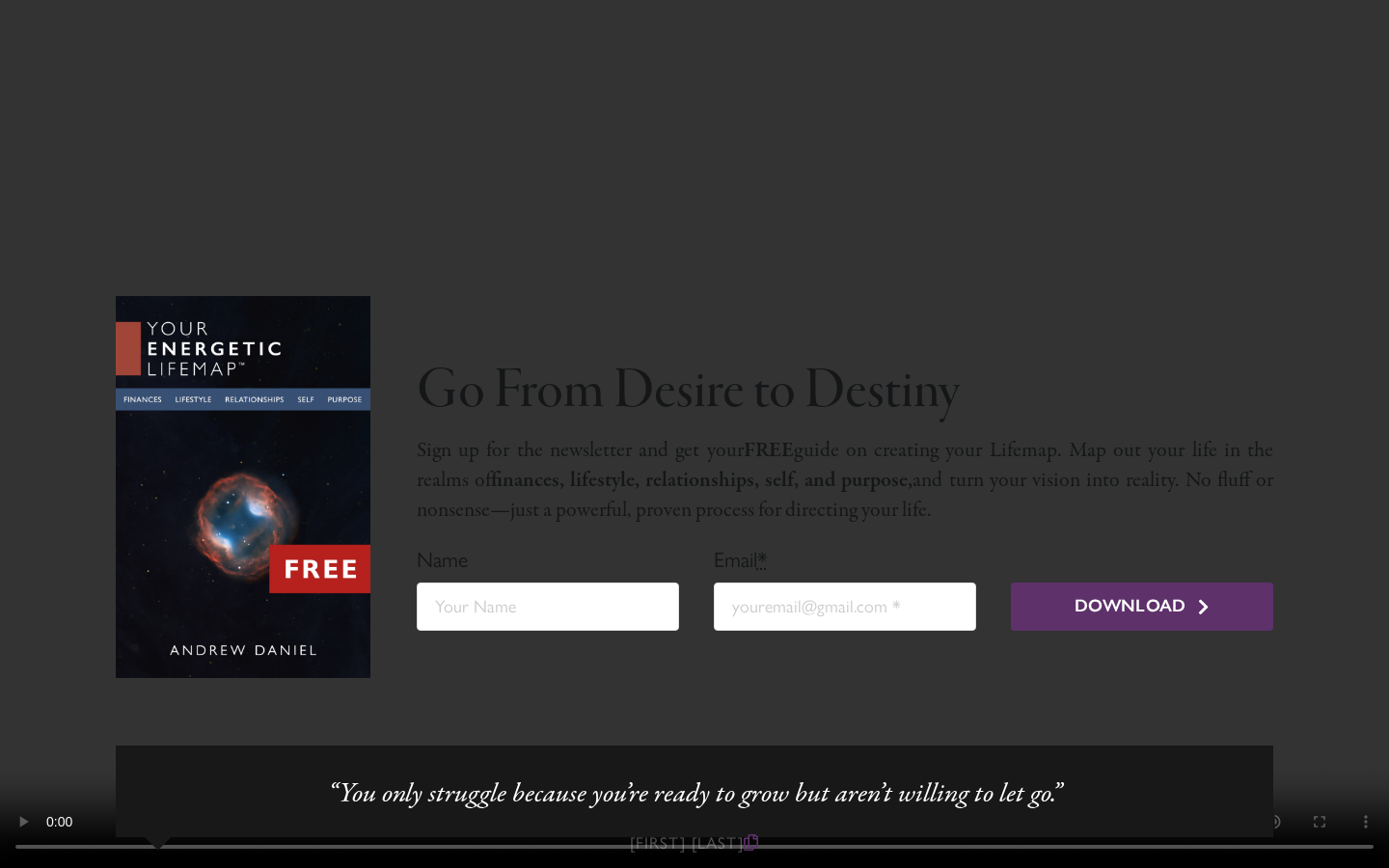 click at bounding box center (694, 434) 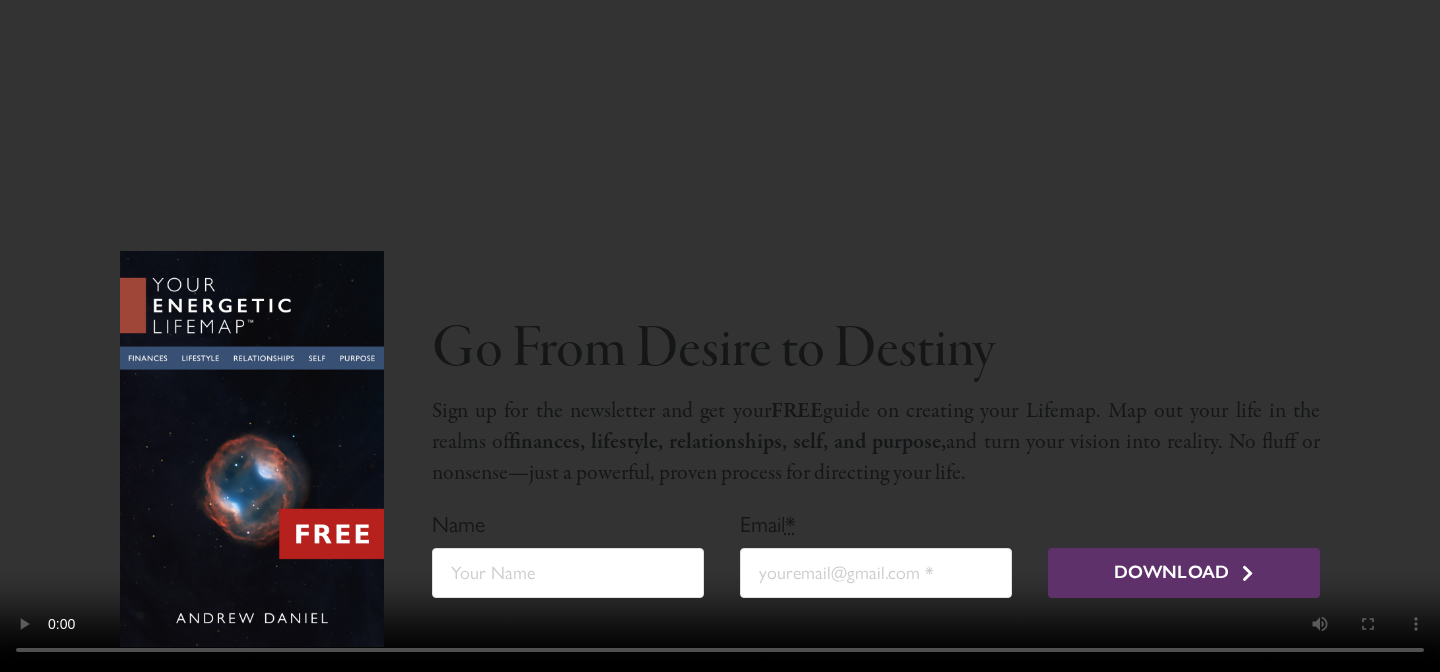 scroll, scrollTop: 202, scrollLeft: 0, axis: vertical 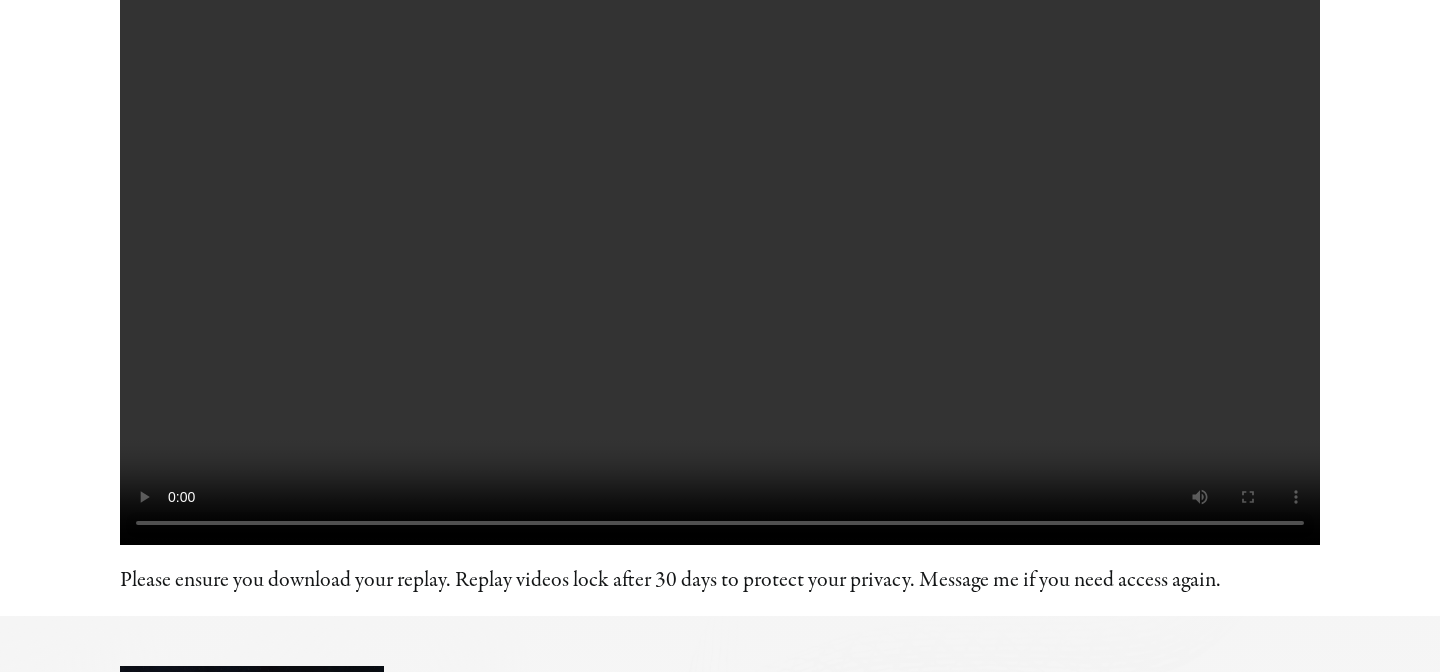 click at bounding box center [720, 245] 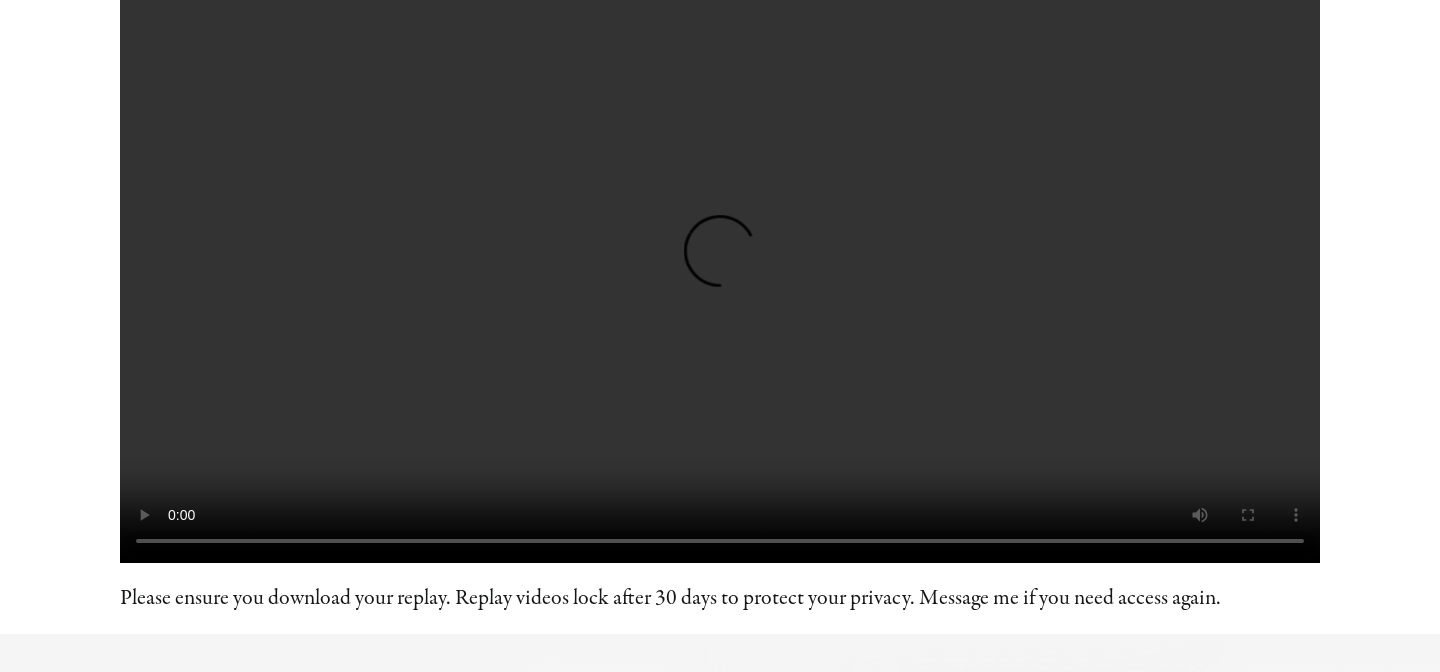 scroll, scrollTop: 183, scrollLeft: 0, axis: vertical 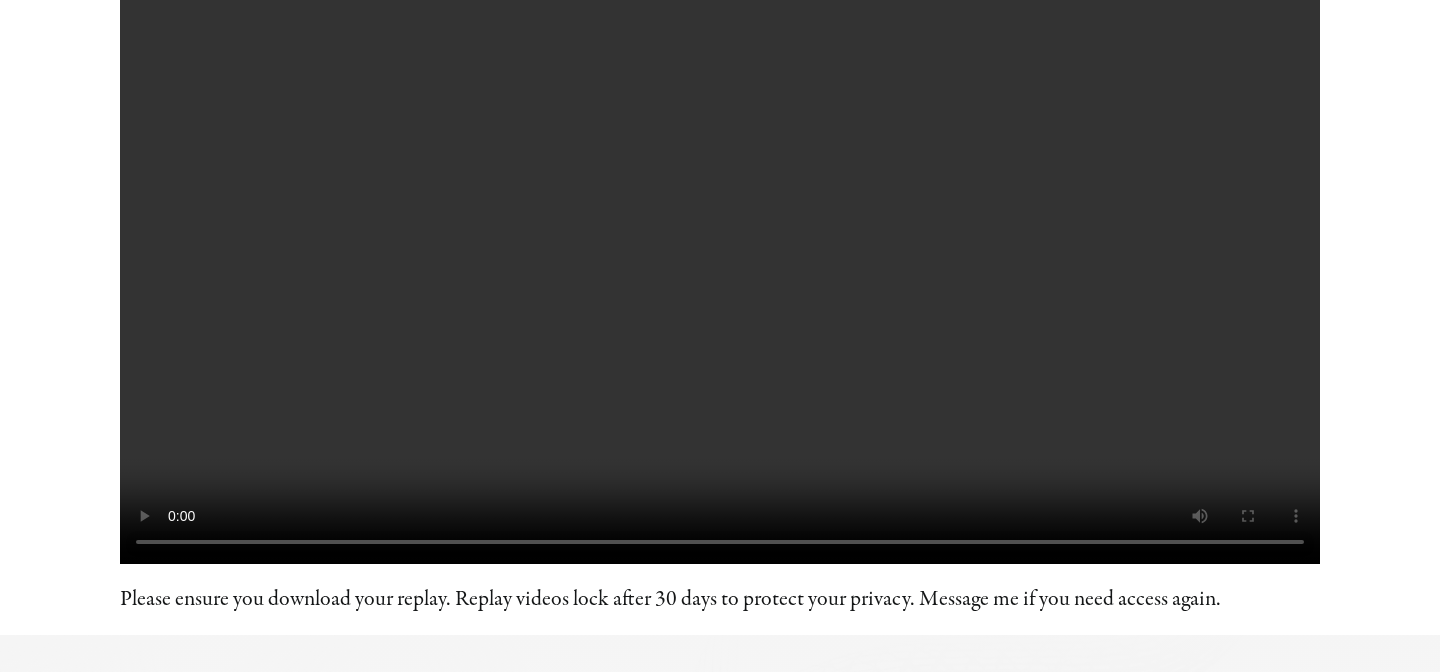 click at bounding box center (720, 264) 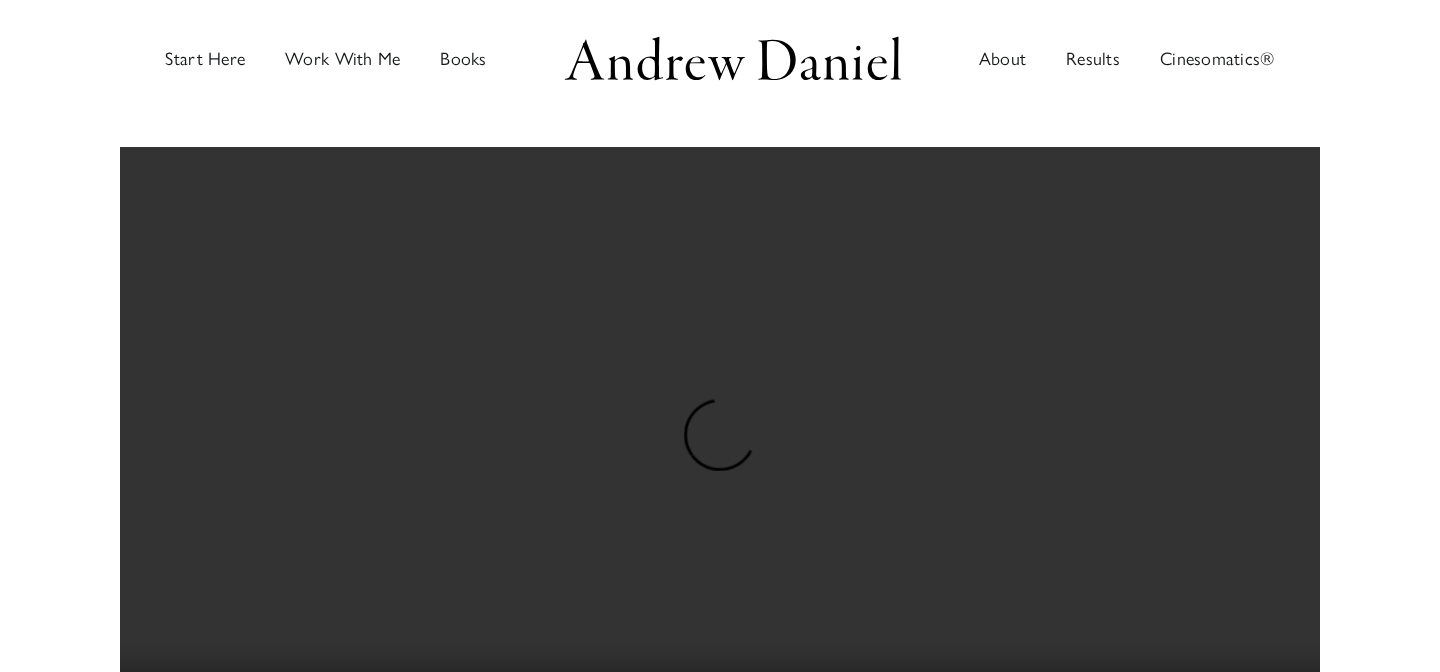 scroll, scrollTop: 0, scrollLeft: 0, axis: both 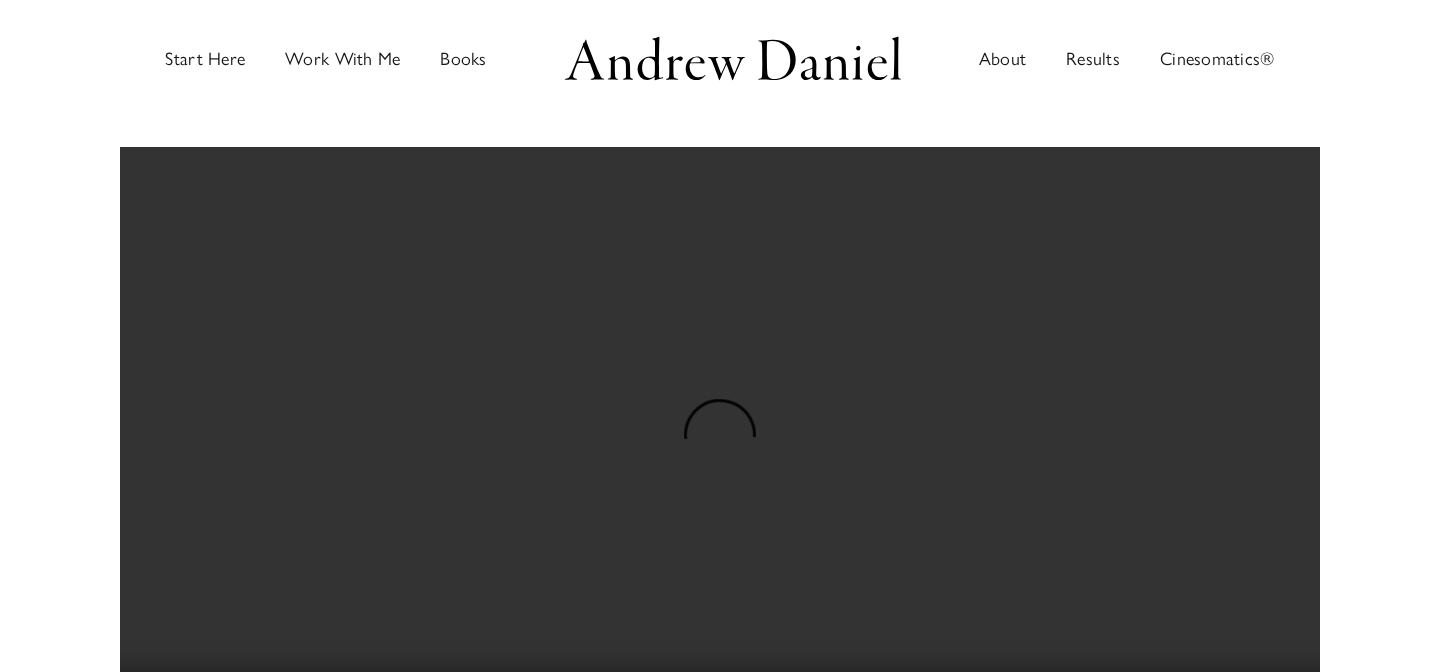 click on "Start Here Work With Me Embodiment Assessment Join Our Private Community Events & Workshops The Fellowship Books Awaken to Your True Self
About Results Cinesomatics®" at bounding box center (720, 58) 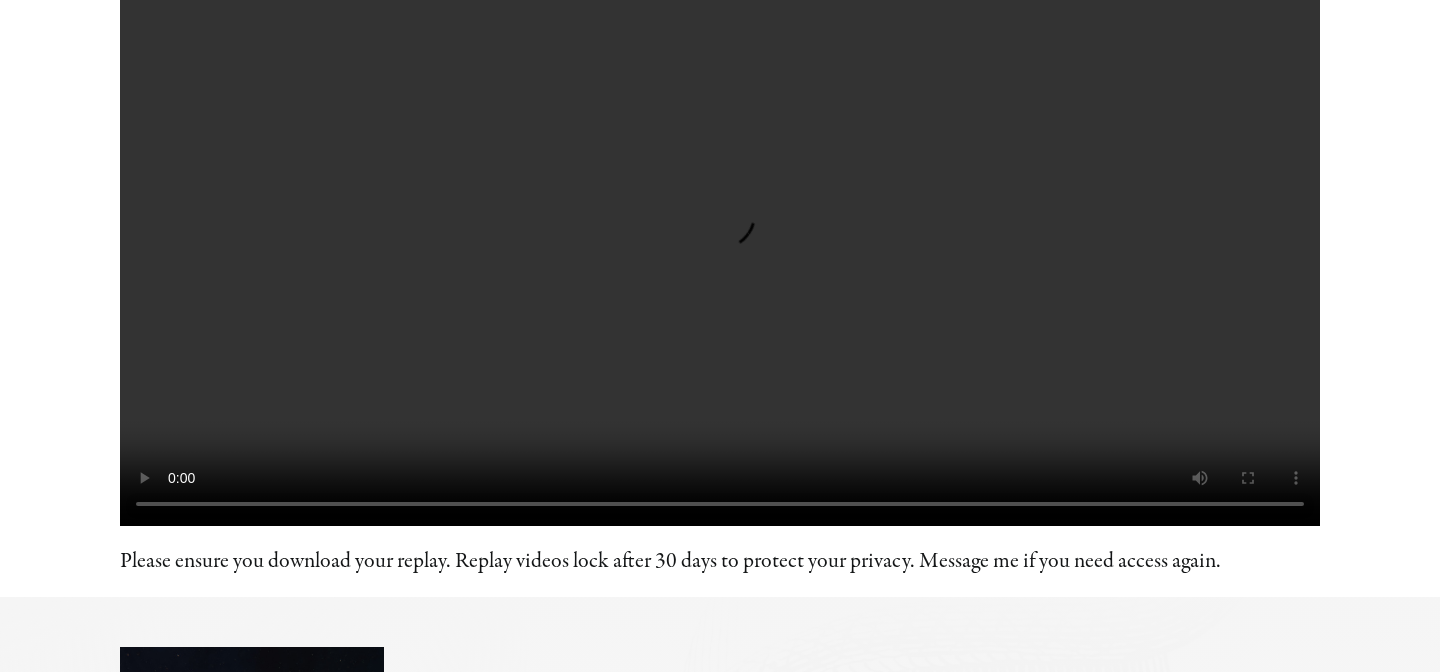 scroll, scrollTop: 220, scrollLeft: 0, axis: vertical 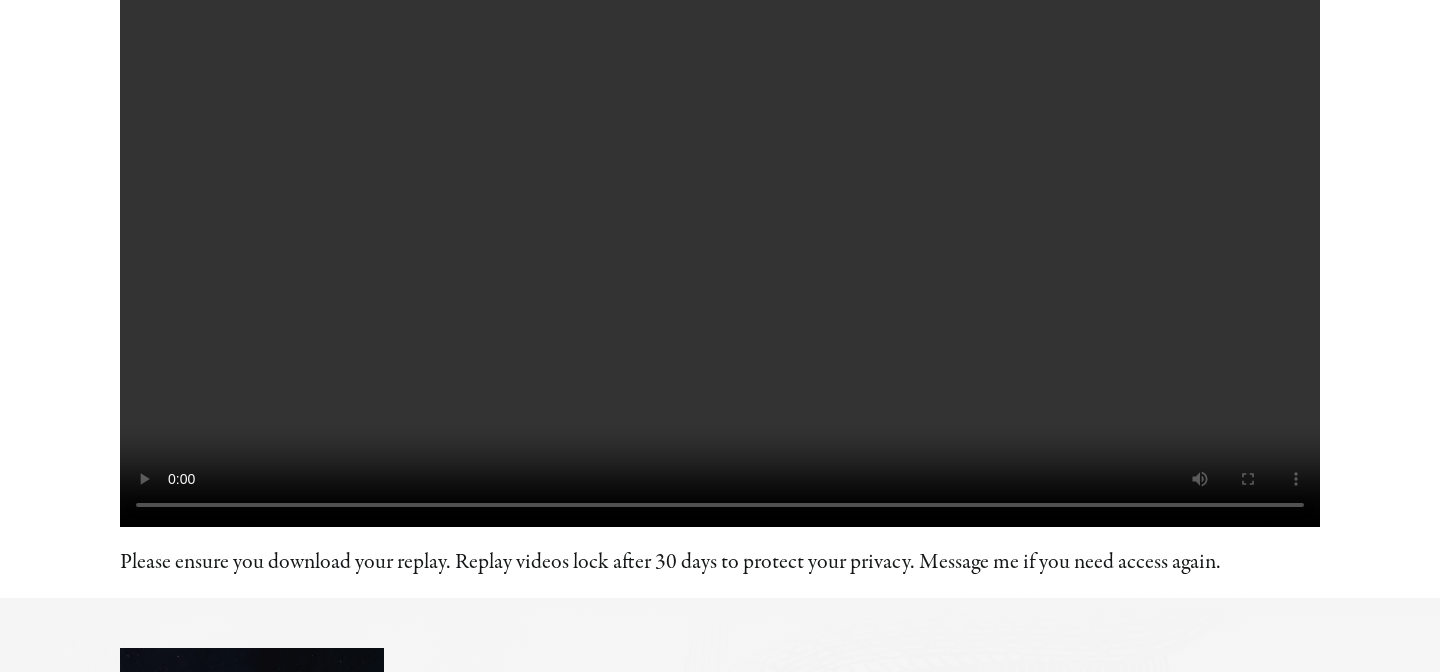 drag, startPoint x: 1009, startPoint y: 92, endPoint x: 1046, endPoint y: 55, distance: 52.3259 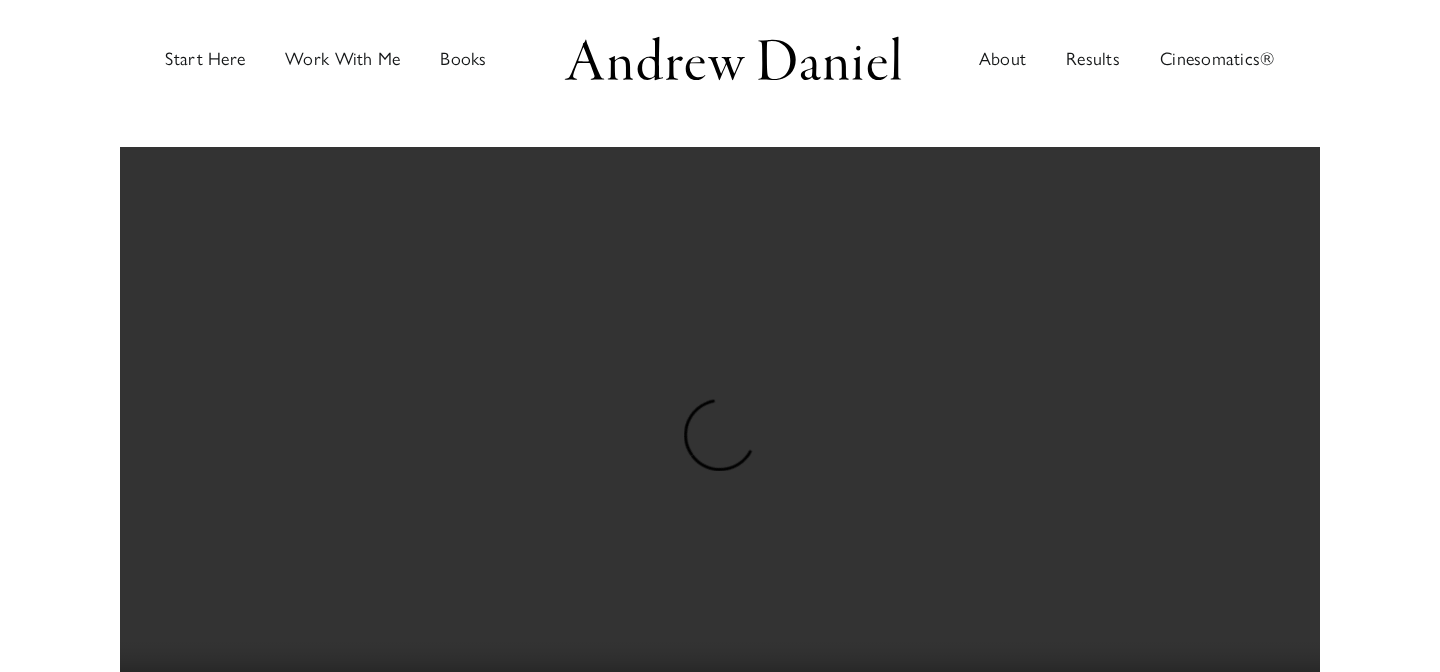 scroll, scrollTop: 0, scrollLeft: 0, axis: both 